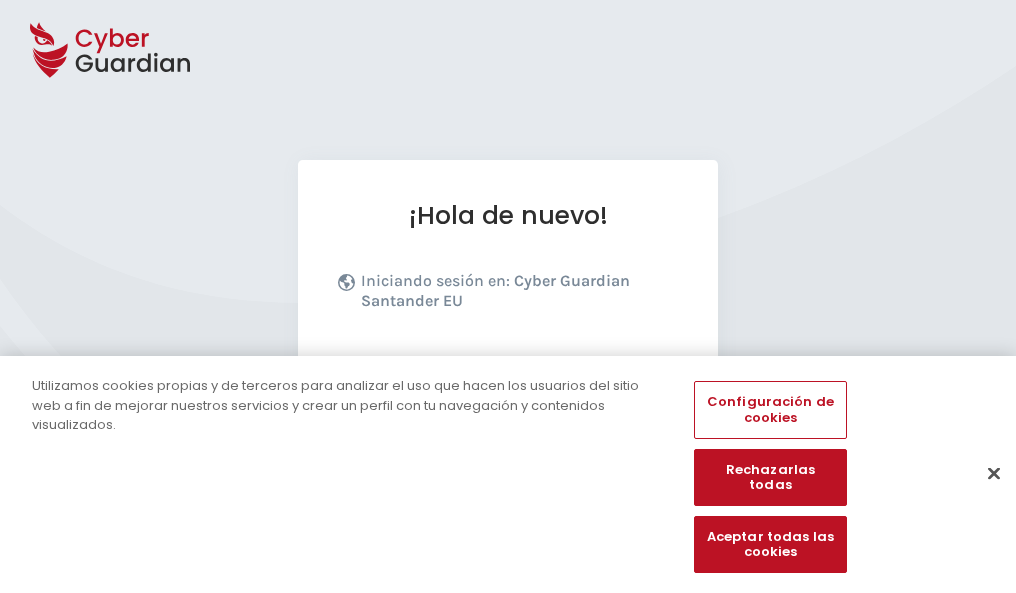 scroll, scrollTop: 245, scrollLeft: 0, axis: vertical 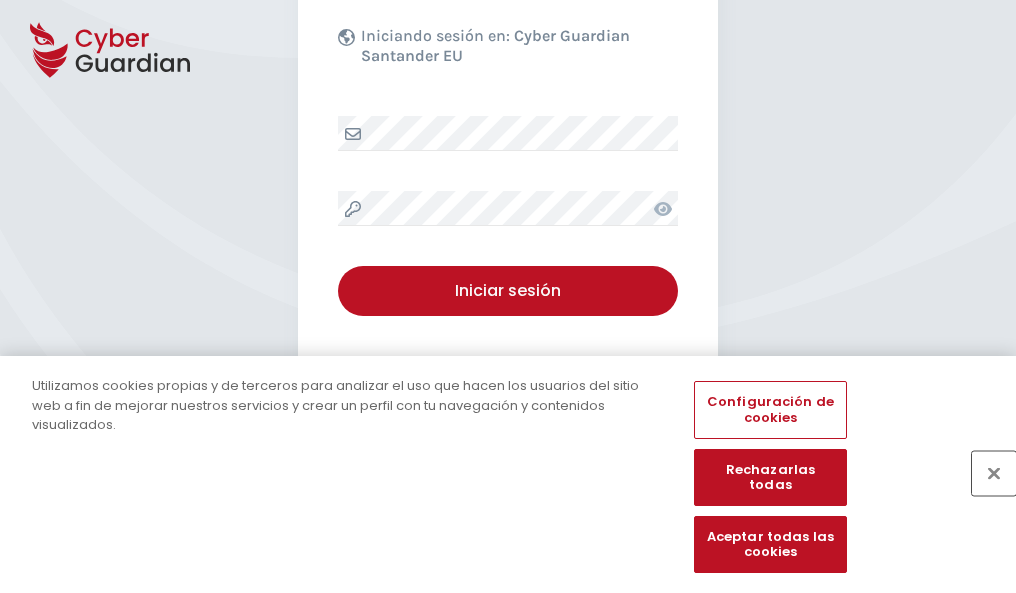 click at bounding box center (994, 473) 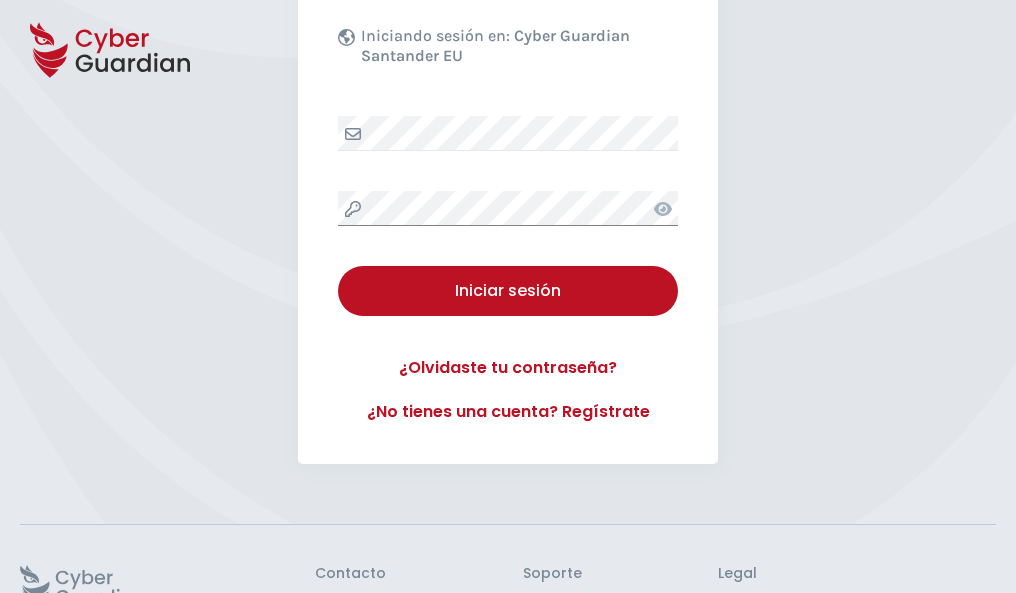 scroll, scrollTop: 389, scrollLeft: 0, axis: vertical 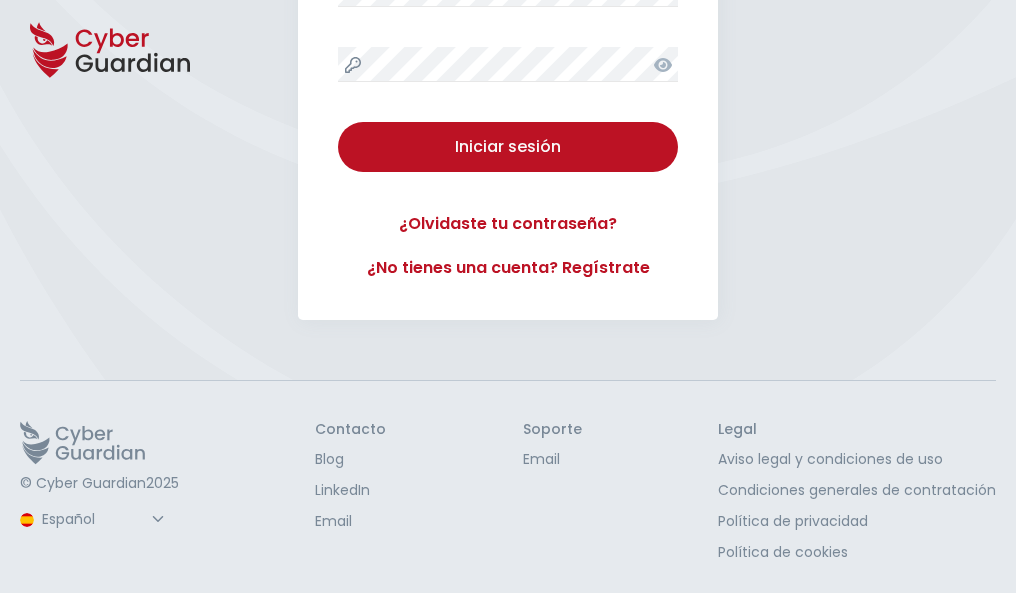 type 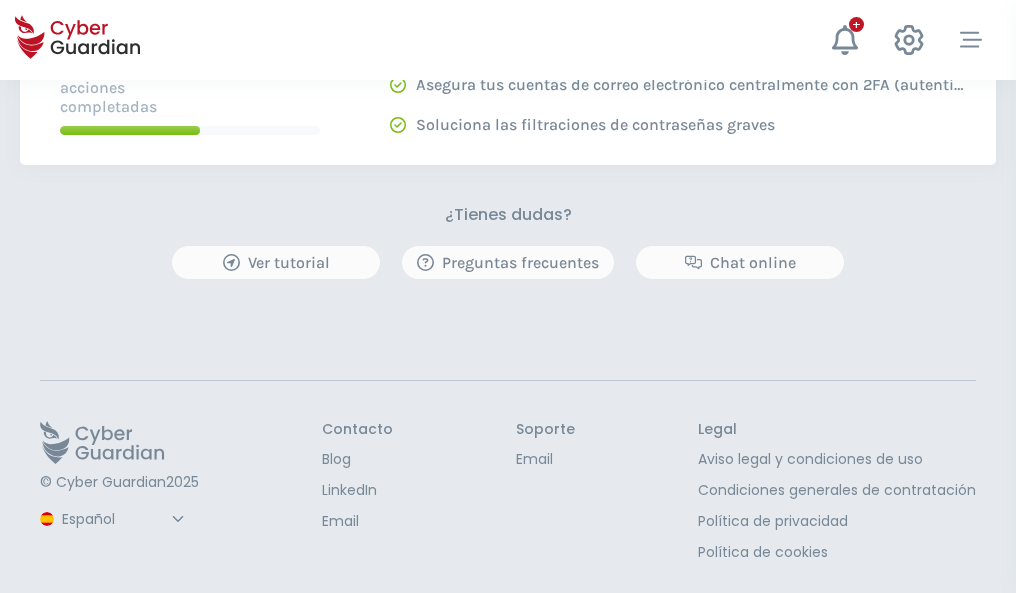 scroll, scrollTop: 0, scrollLeft: 0, axis: both 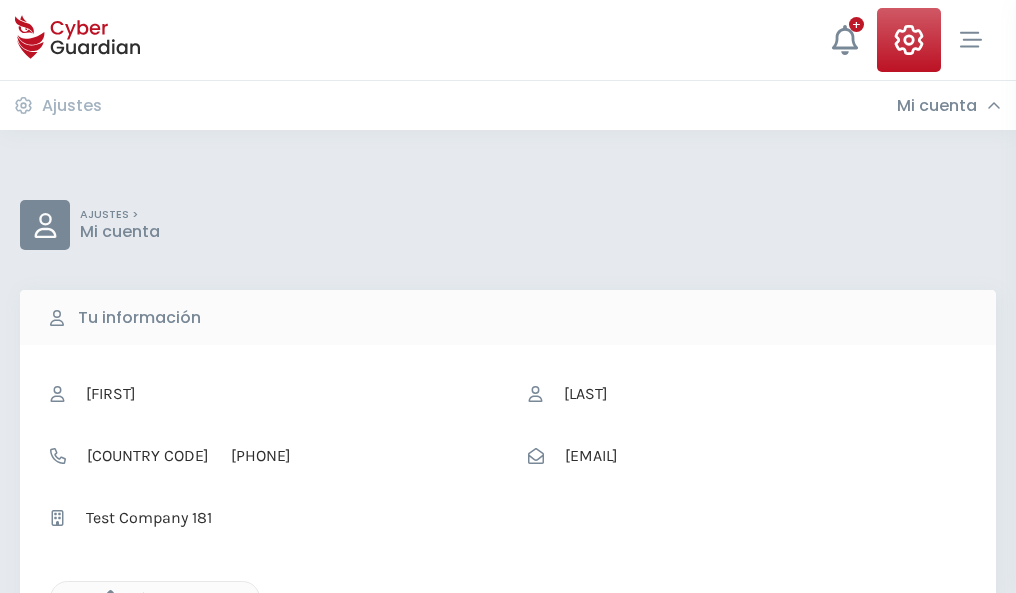 click 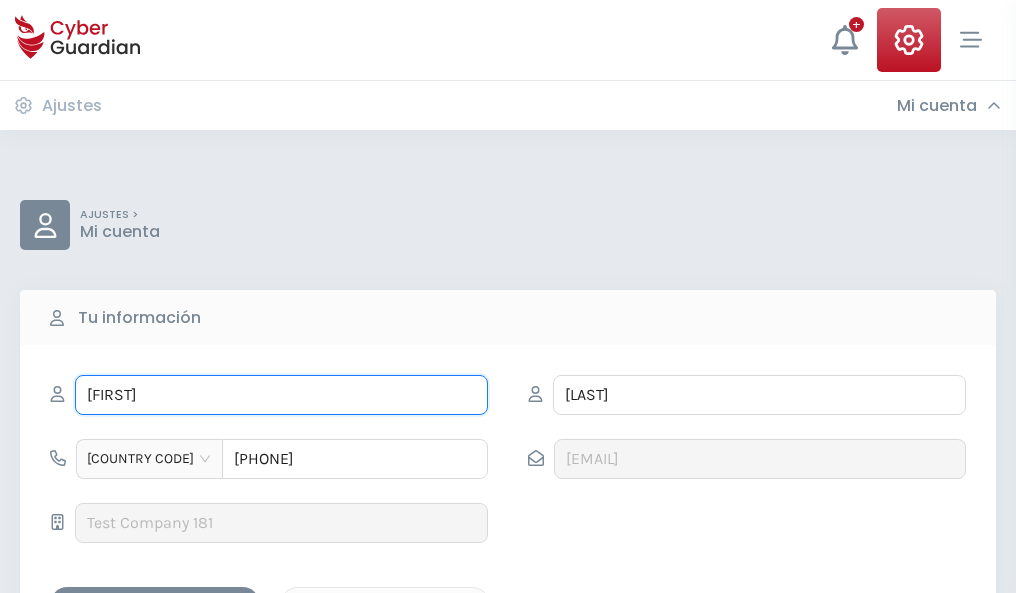 click on "INOCENCIO" at bounding box center [281, 395] 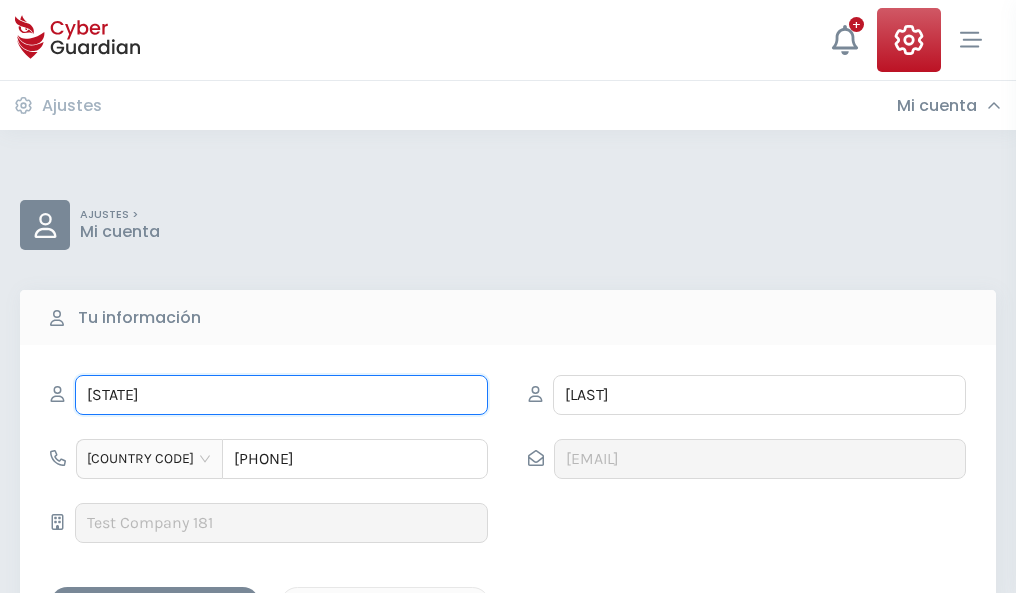 type on "I" 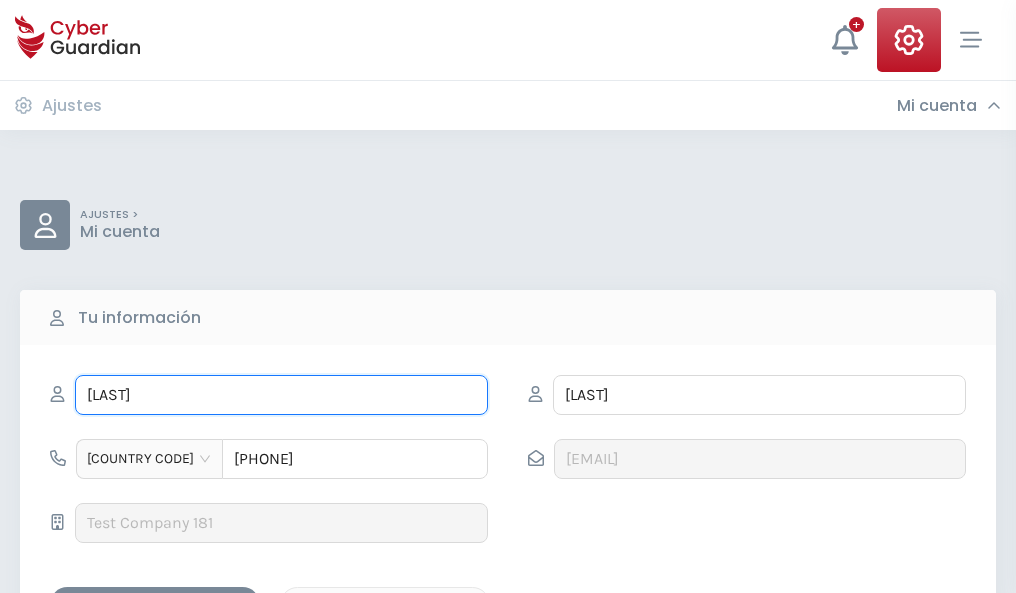 type on "Pastor" 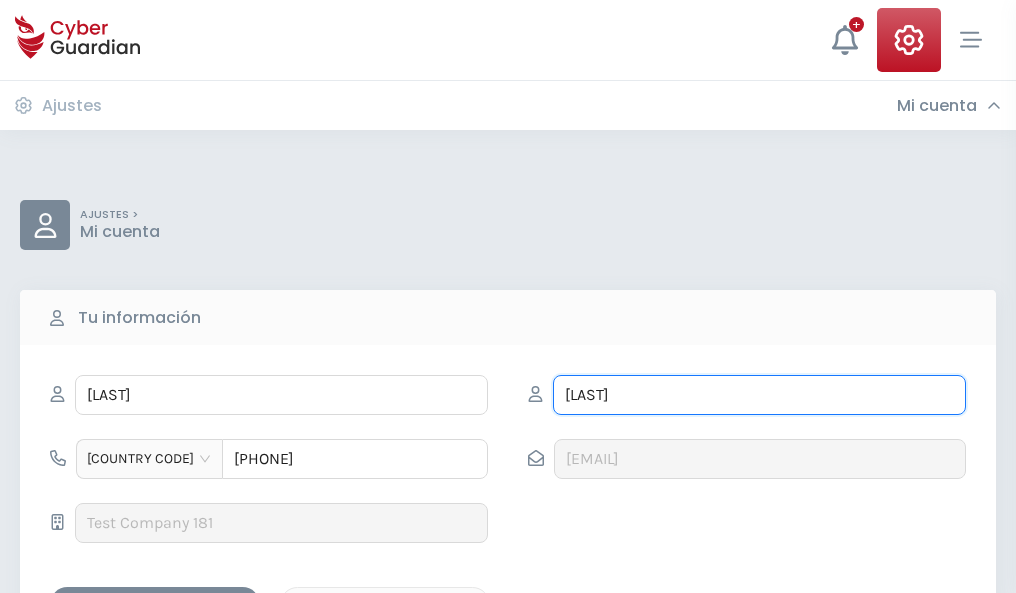 click on "BECERRA" at bounding box center (759, 395) 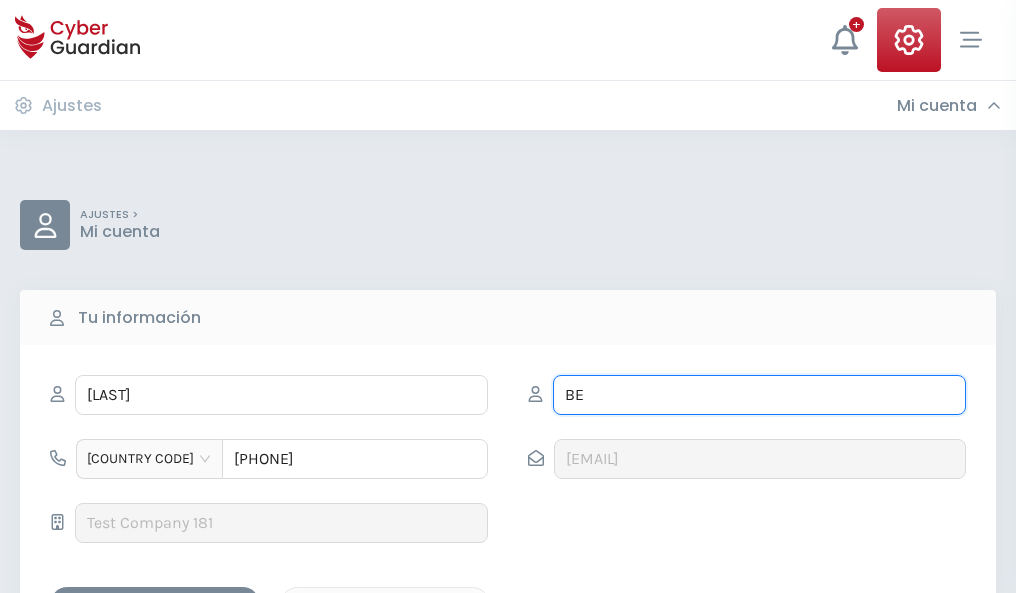 type on "B" 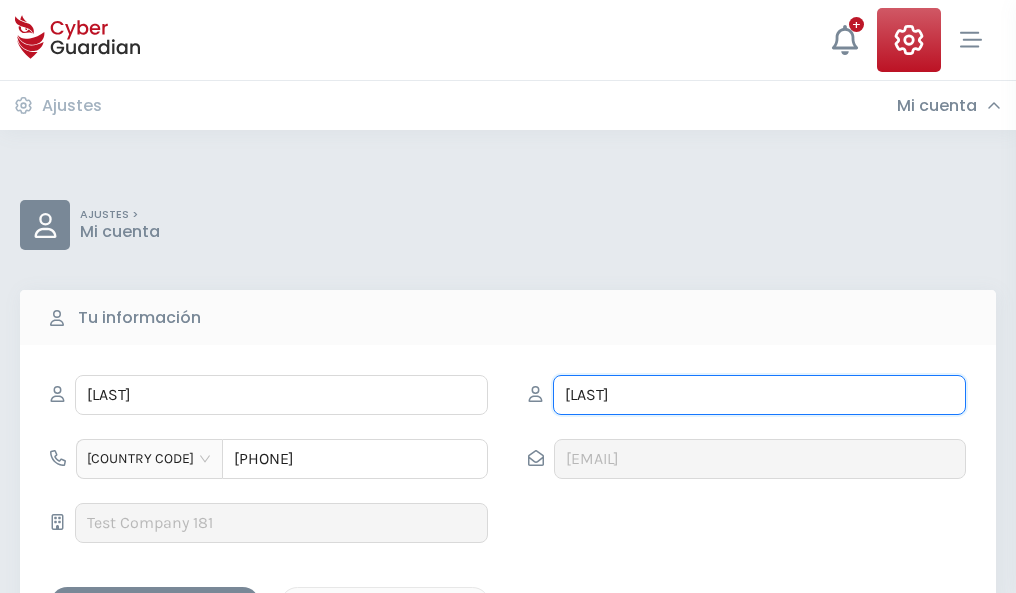 type on "Vendrell" 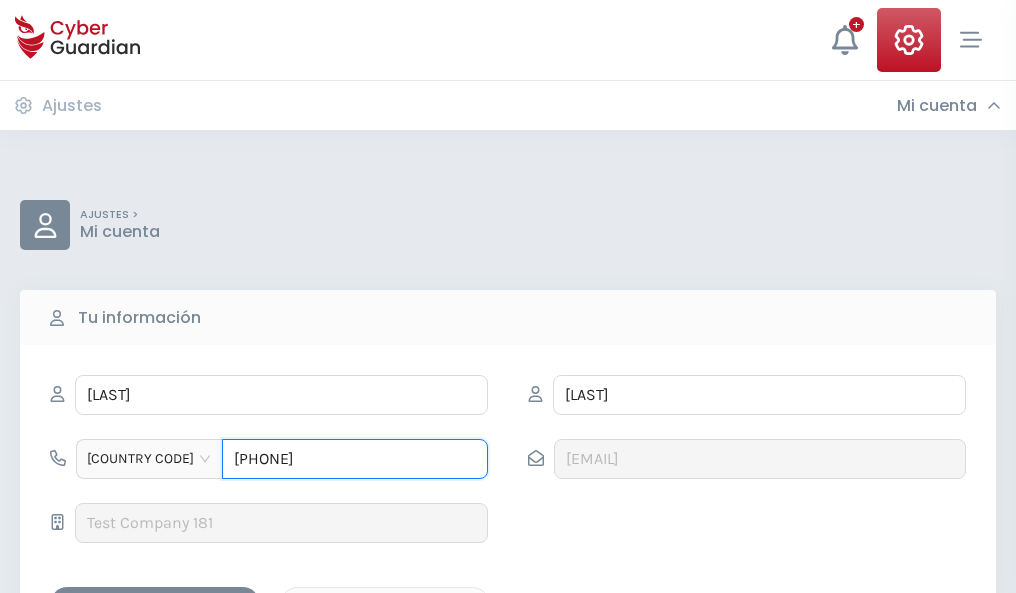 click on "987065633" at bounding box center [355, 459] 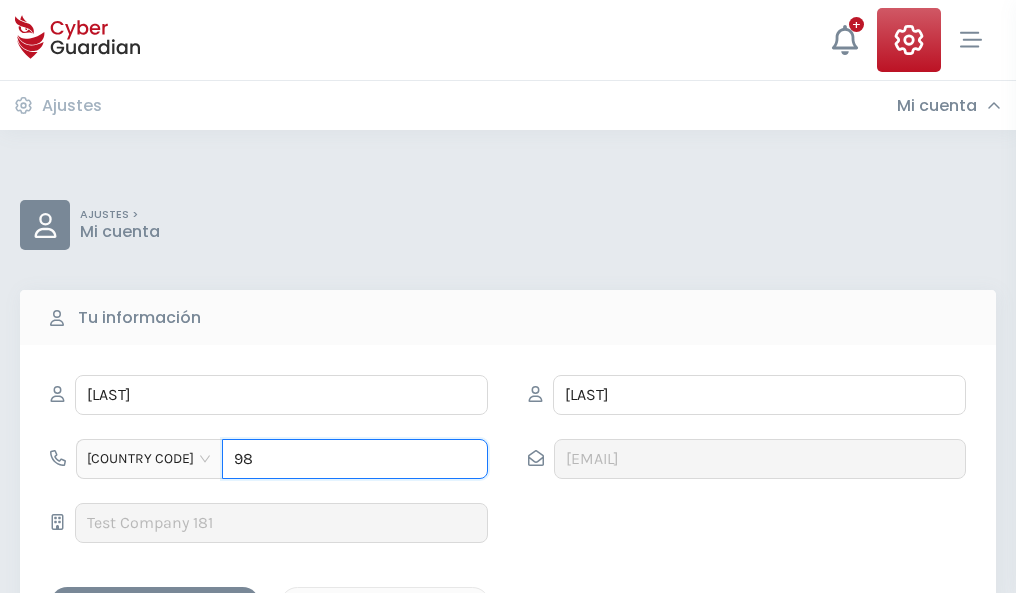 type on "9" 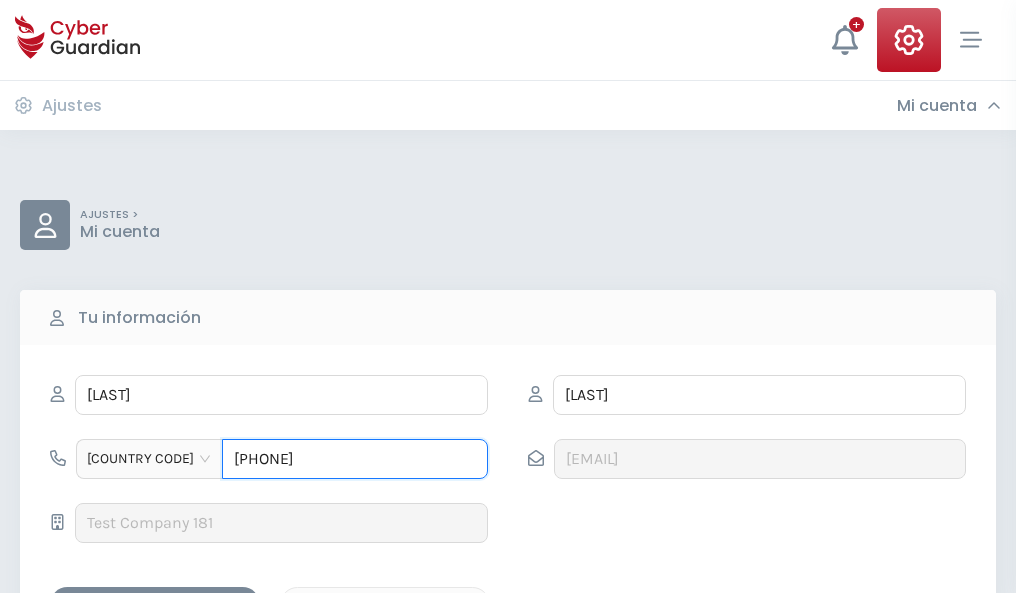 type on "849079194" 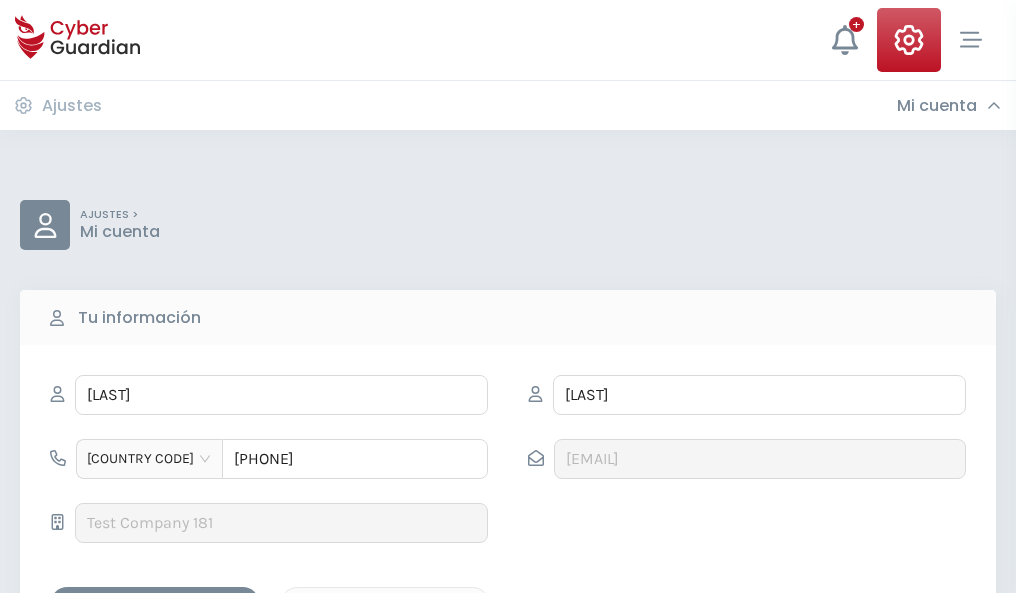 click on "Guardar cambios" at bounding box center (155, 604) 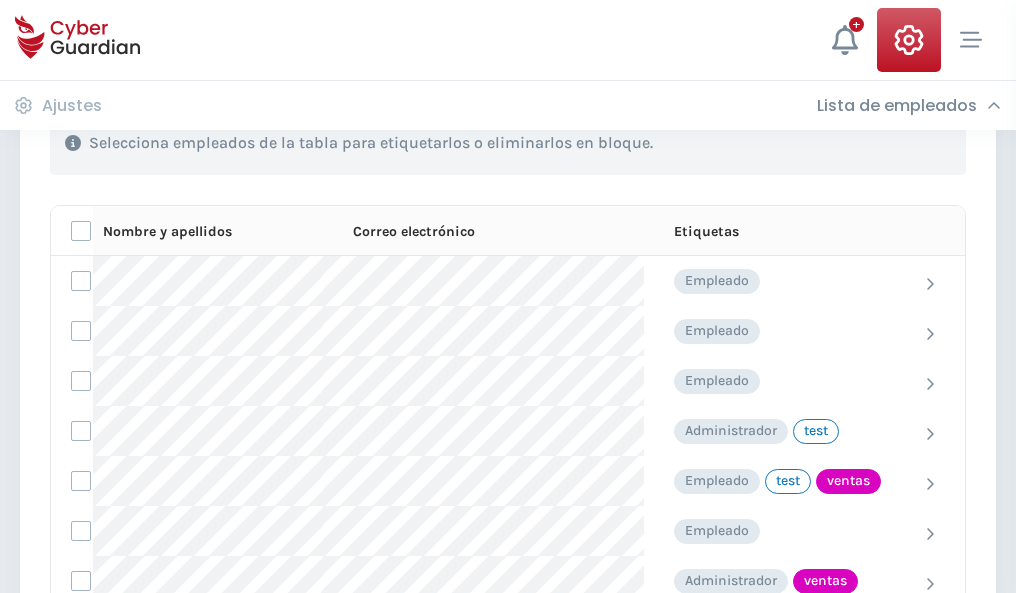 scroll, scrollTop: 906, scrollLeft: 0, axis: vertical 